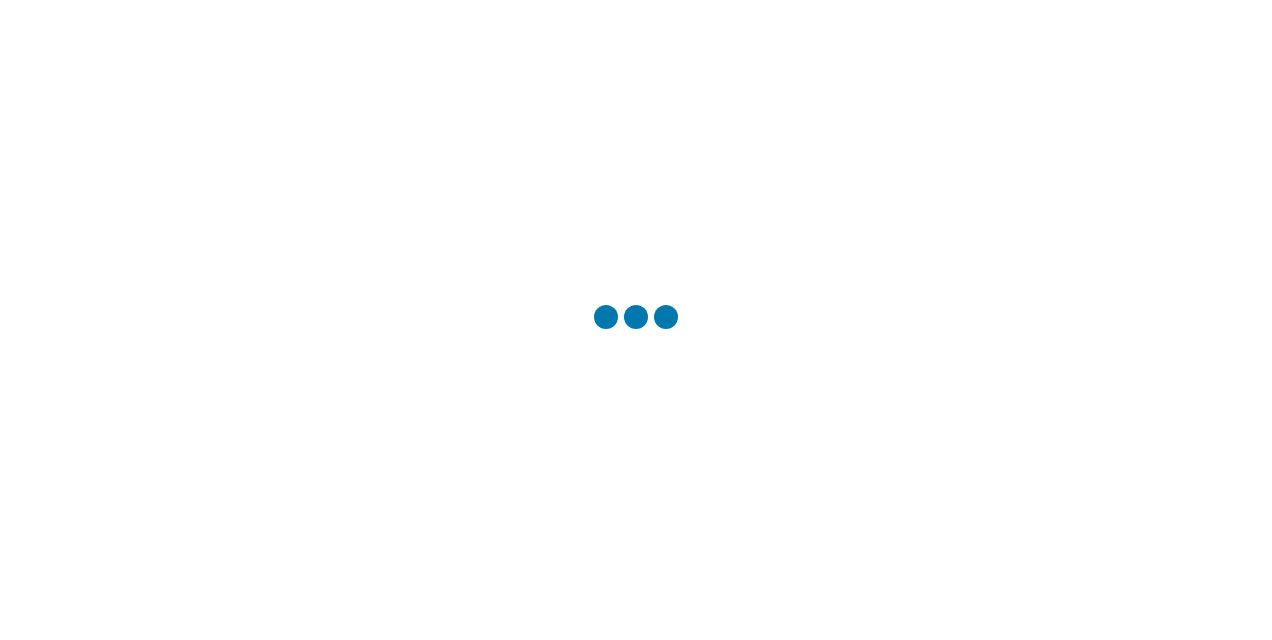 scroll, scrollTop: 0, scrollLeft: 0, axis: both 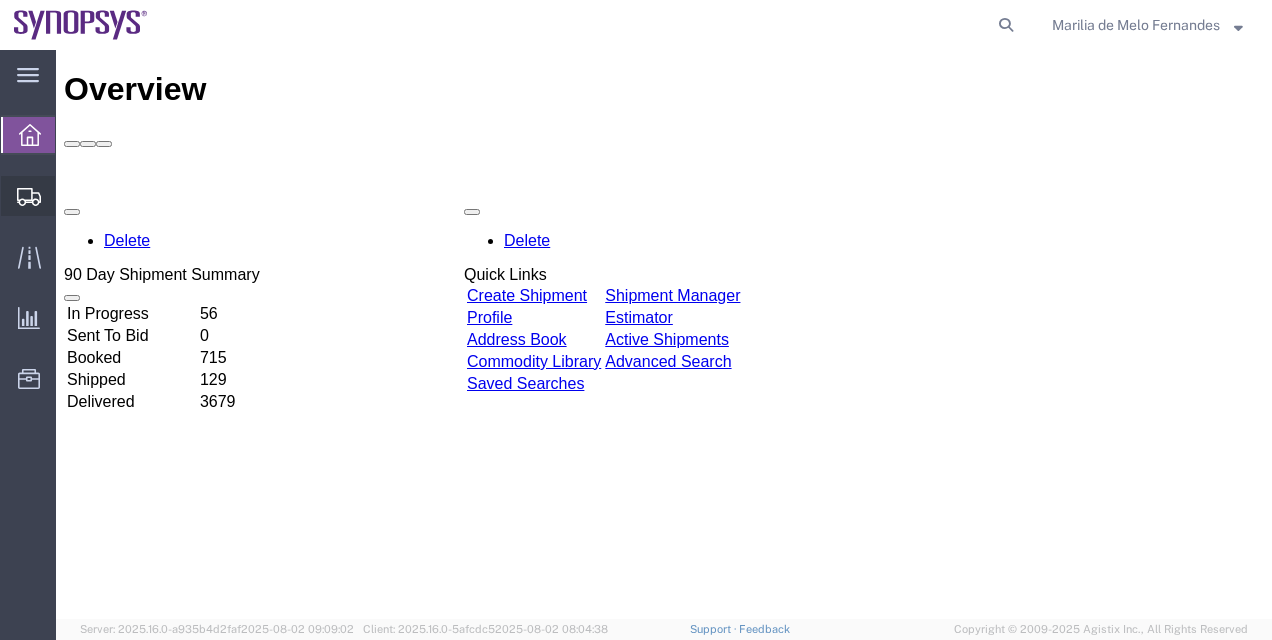 click on "Shipment Manager" 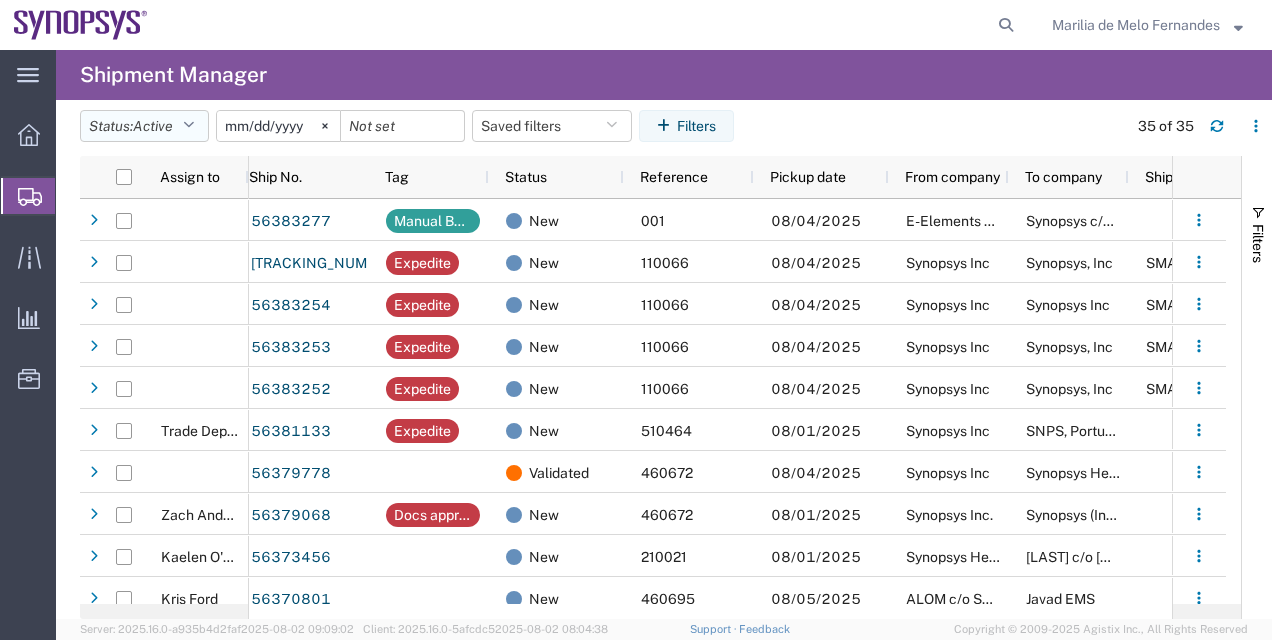 click 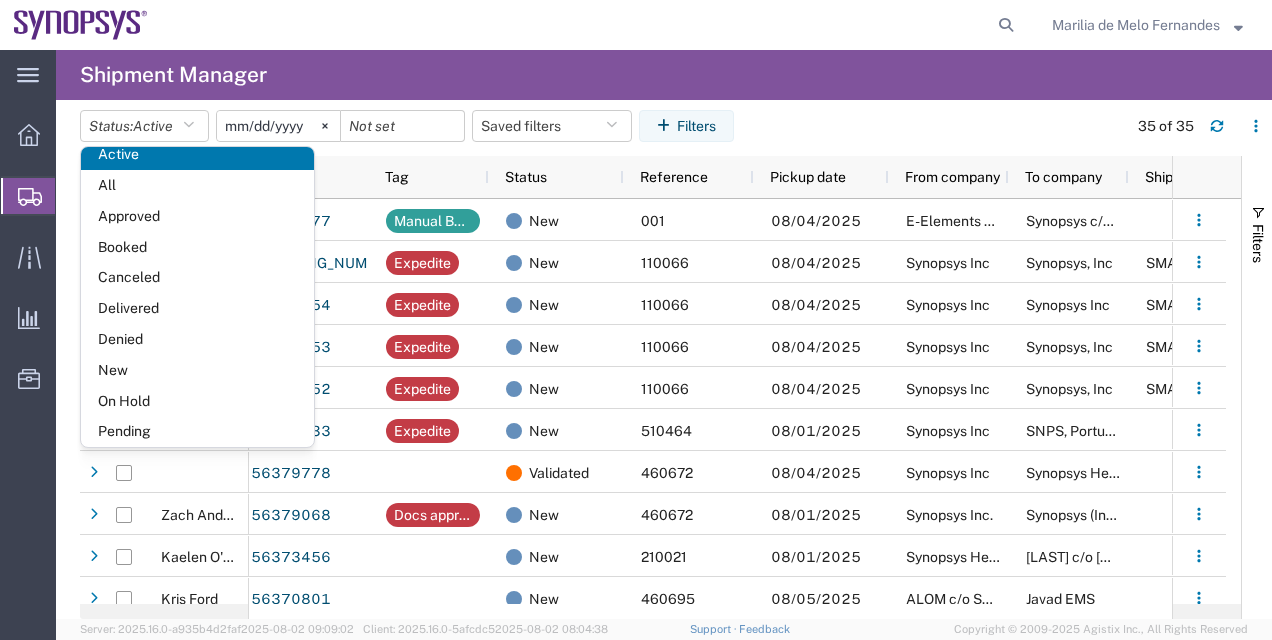 scroll, scrollTop: 0, scrollLeft: 0, axis: both 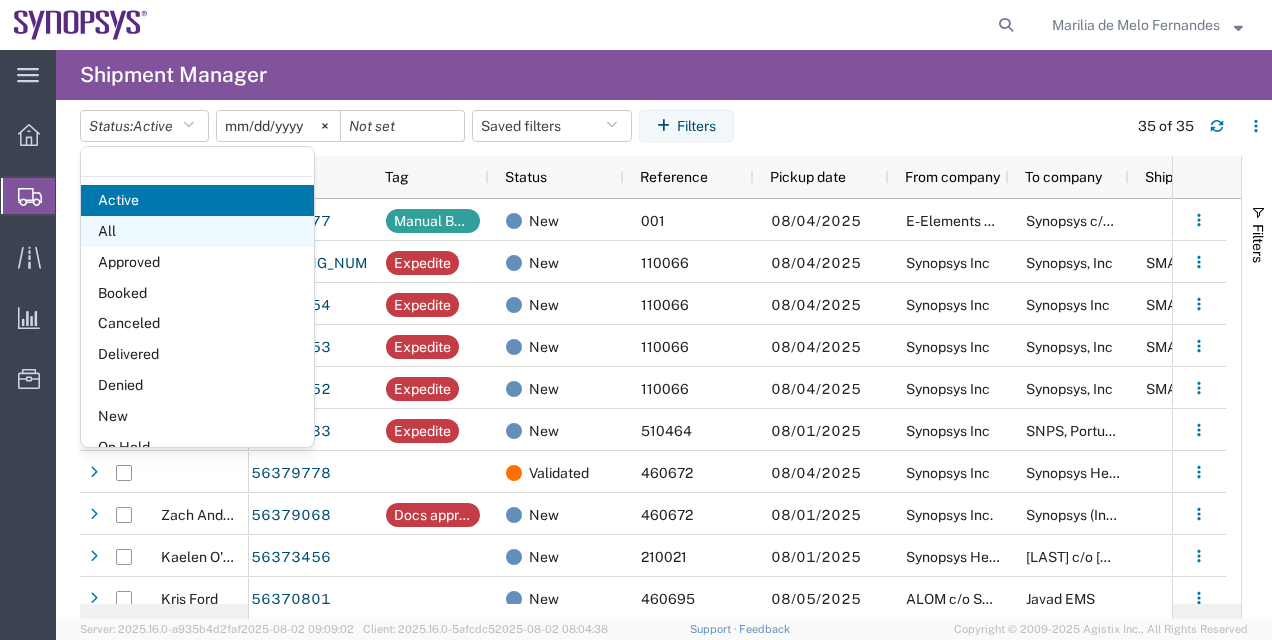 click on "All" 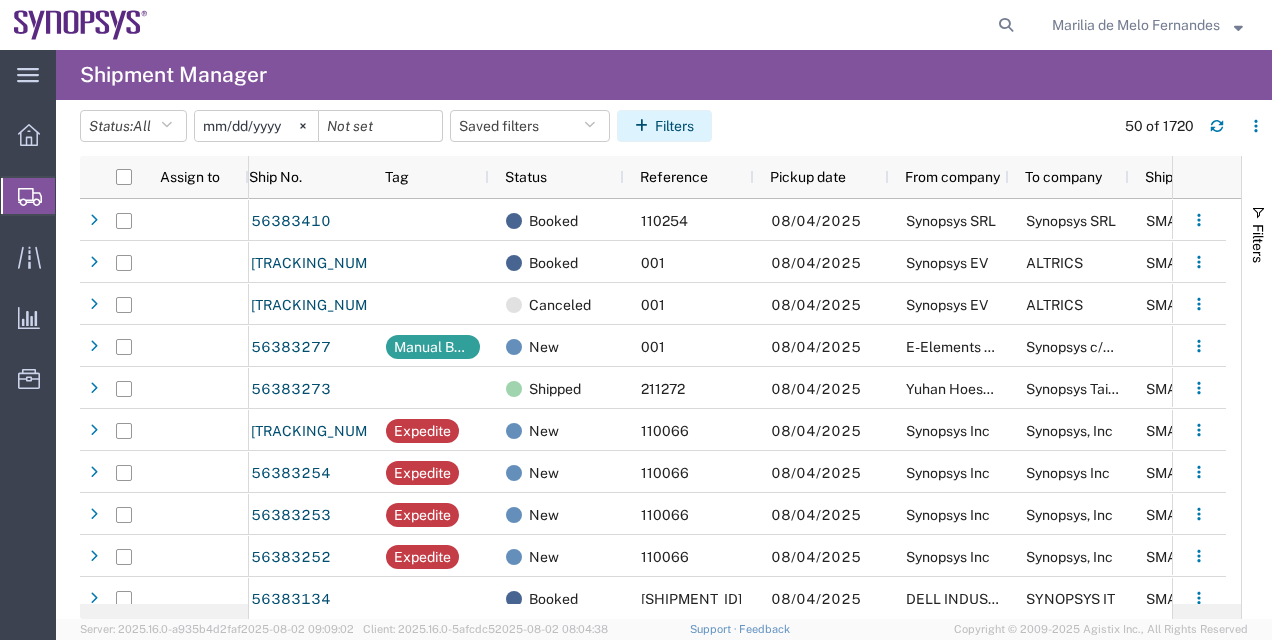 click on "Filters" 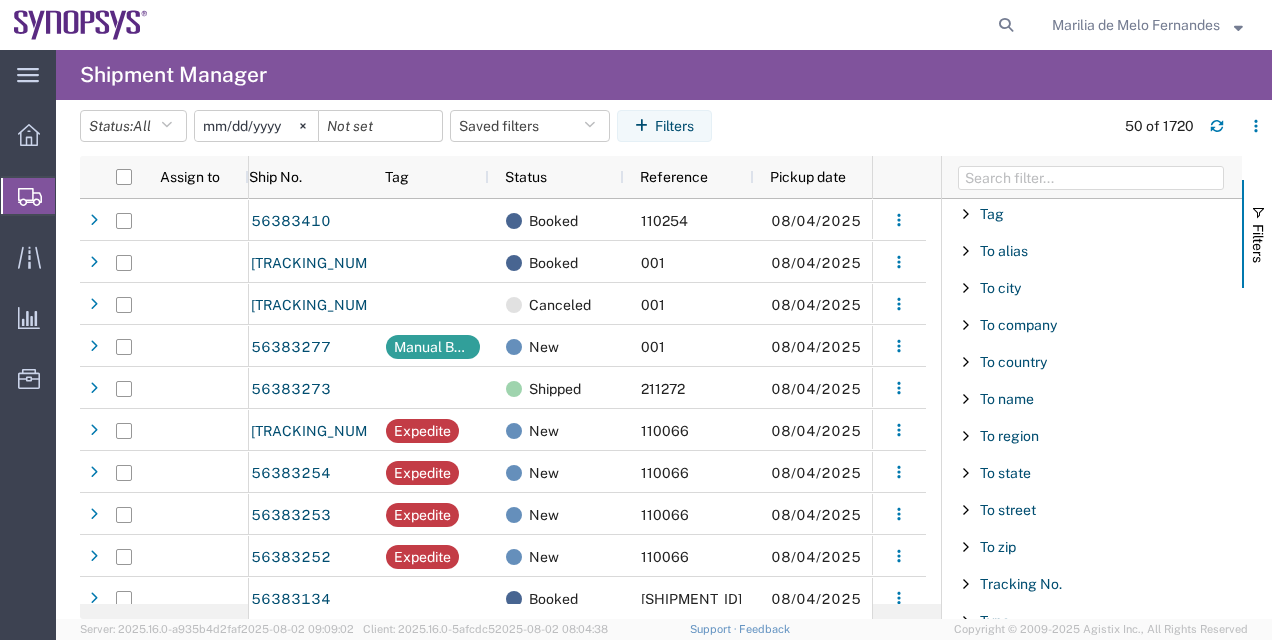 scroll, scrollTop: 2000, scrollLeft: 0, axis: vertical 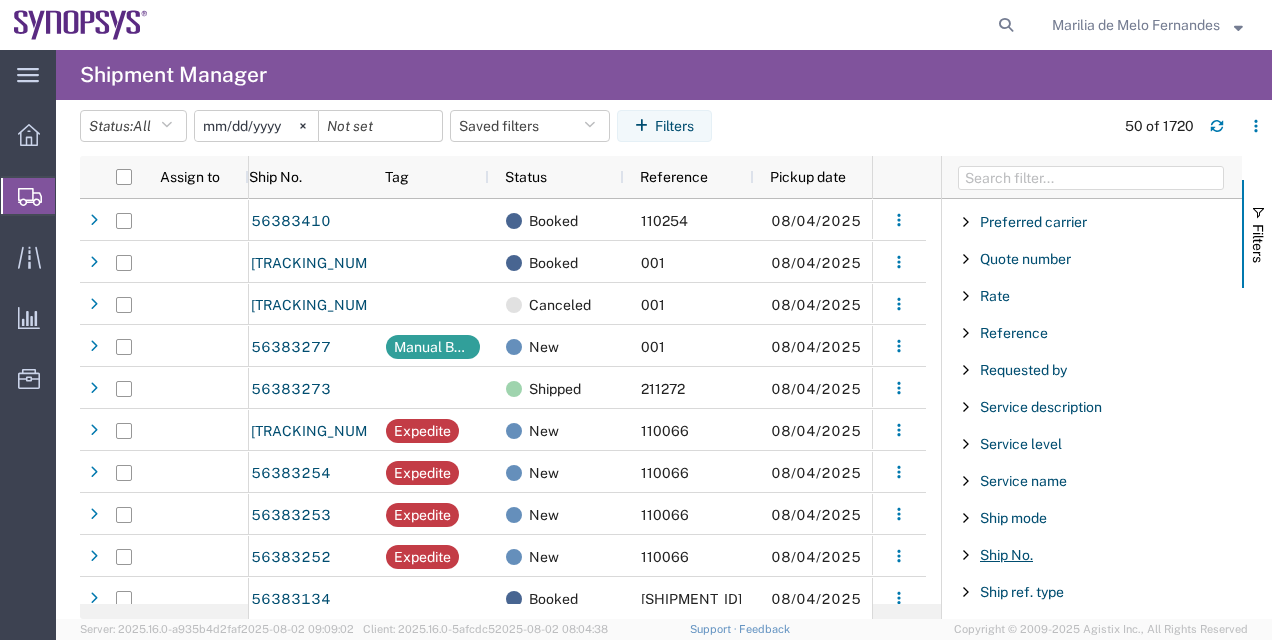 click on "Ship No." at bounding box center (1006, 555) 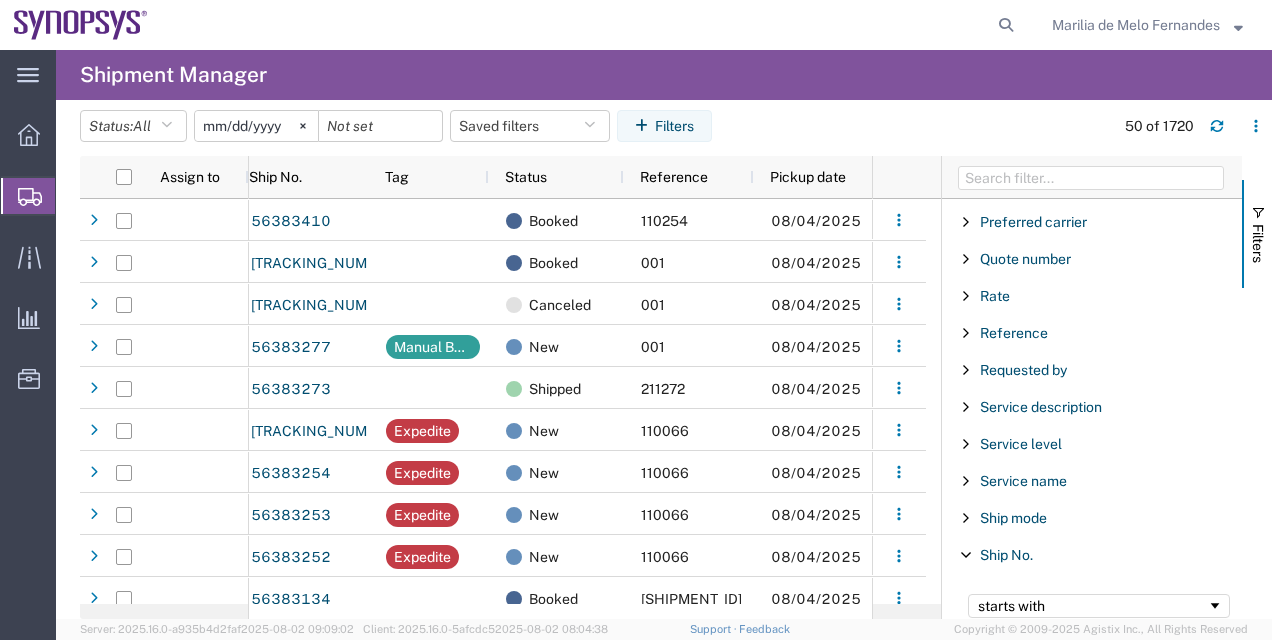 scroll, scrollTop: 1378, scrollLeft: 0, axis: vertical 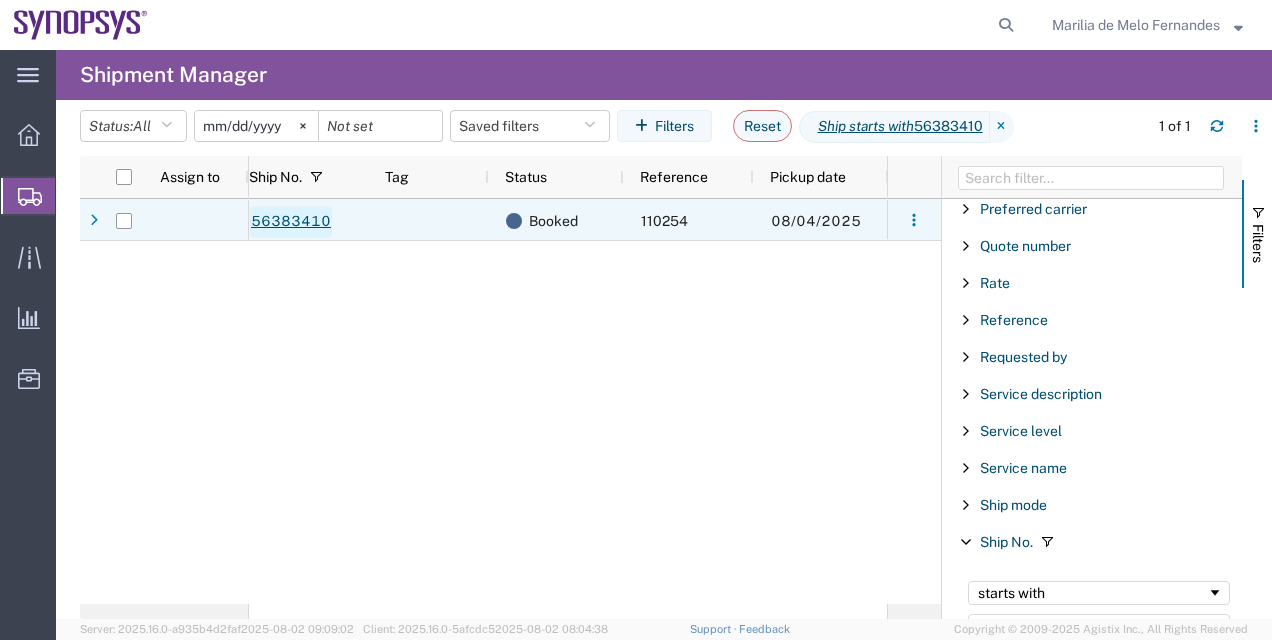 type on "56383410" 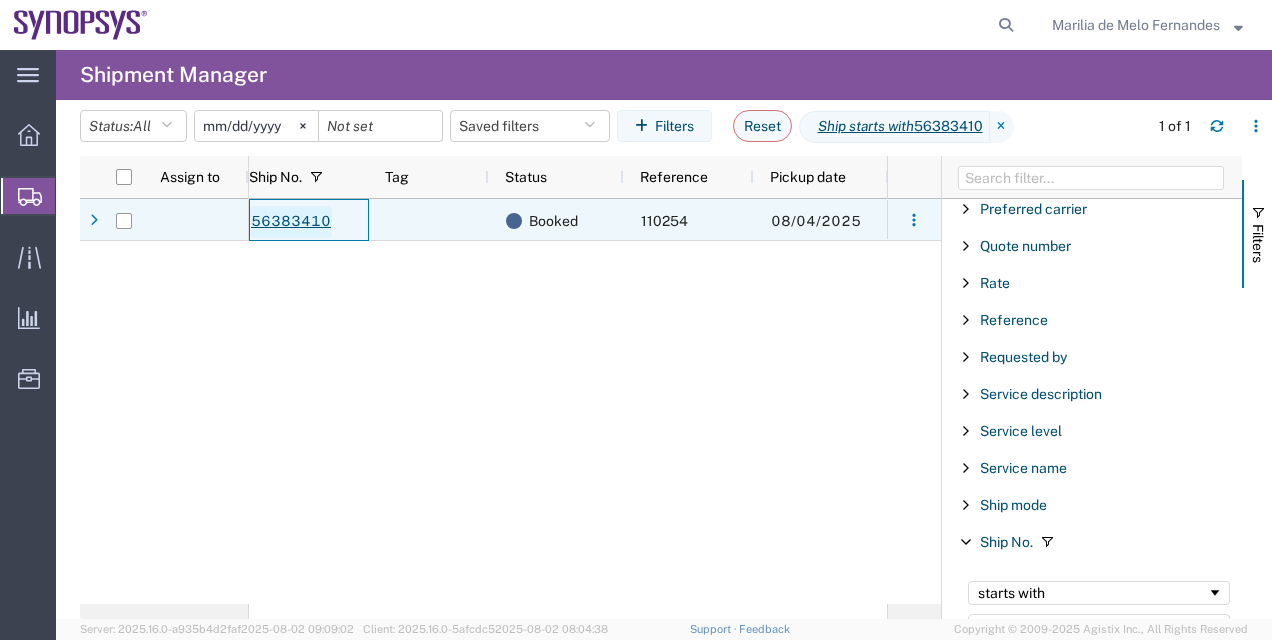 click on "56383410" 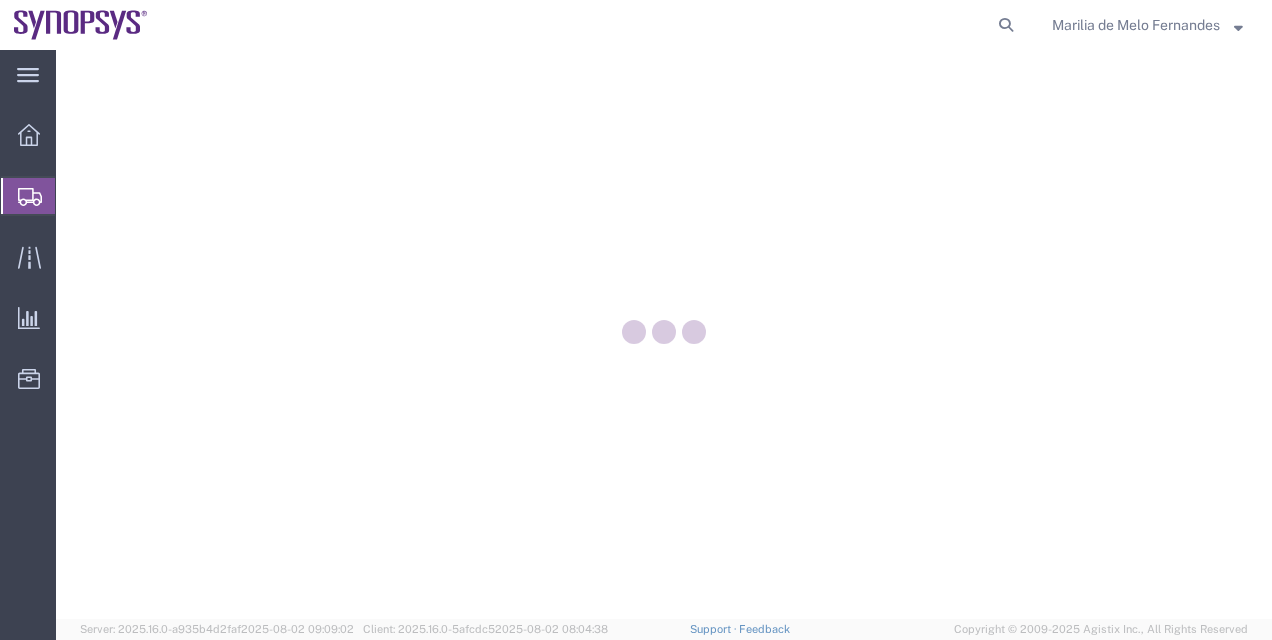 scroll, scrollTop: 0, scrollLeft: 0, axis: both 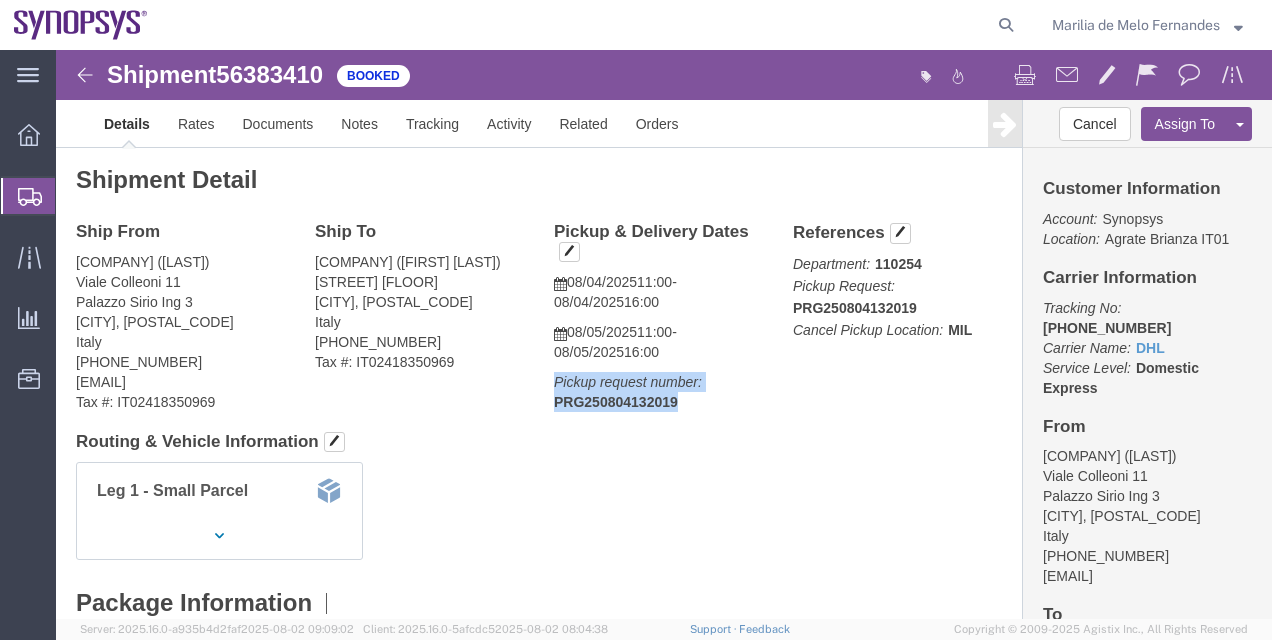 drag, startPoint x: 630, startPoint y: 359, endPoint x: 481, endPoint y: 322, distance: 153.52524 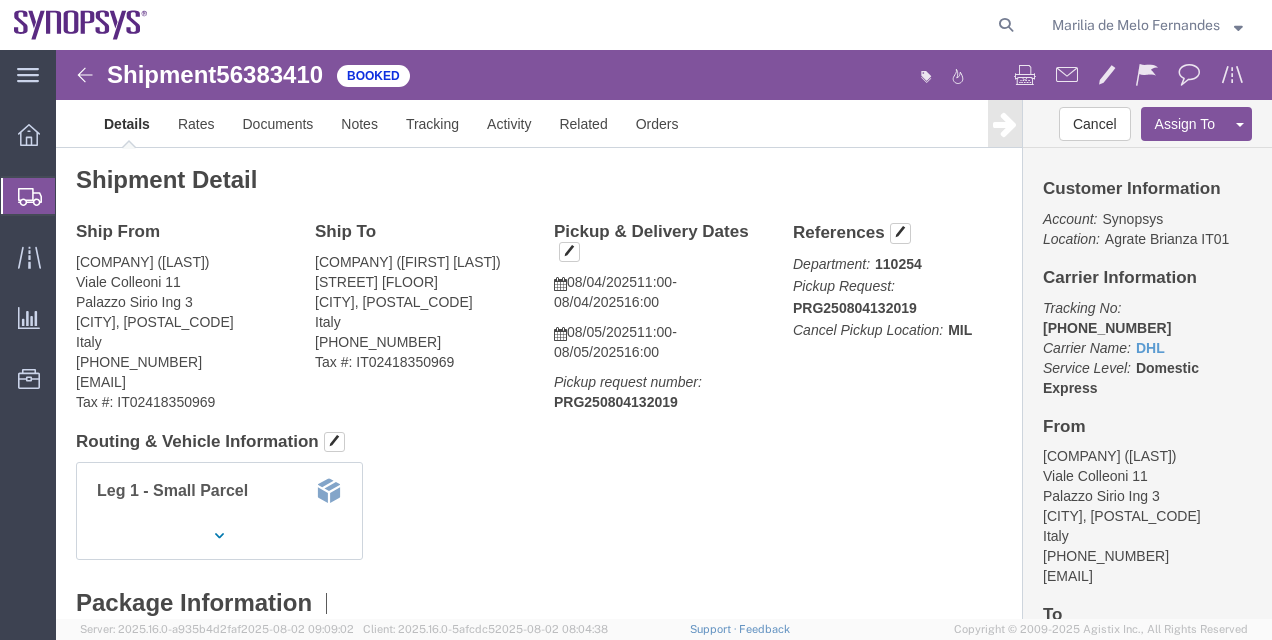 click on "Ship From [COMPANY] ([FIRST] [LAST]) [STREET] [FLOOR] [CITY], [POSTAL_CODE] [COUNTRY] [PHONE_NUMBER] [EMAIL] Tax #: [TAX_ID] Ship To
[COMPANY] ([FIRST] [LAST]) [STREET] [FLOOR] [CITY], [POSTAL_CODE] [COUNTRY] [PHONE_NUMBER] Tax #: [TAX_ID]
Pickup & Delivery Dates
[DATE] [TIME]
-
[DATE] [TIME] [DATE] [TIME]
-
[DATE] [TIME] Pickup request number: [REQUEST_NUMBER] Edit Date and Time
Pickup Date:
Pickup Start Date Pickup Start Time Pickup Open Date and Time [MONTH] [DAY] [YEAR] [TIME] AM Pickup Close Date Pickup Close Time
Pickup Close Date and Time
[MONTH] [DAY] [YEAR] [TIME] PM
Delivery by Date
Delivery Start Date Delivery Start Time
Deliver Open Date and Time
[MONTH] [DAY] [YEAR] [TIME] AM Deliver Close Date Deliver Close Time [MONTH] [DAY] [YEAR] [TIME] PM
Notify carrier of changes
Cancel pick-up request Cancel
Save
Open Time [TIME] AM Cancel Apply   Close Time [TIME] PM Cancel Apply   Open Time [TIME] AM Cancel Apply   Close Time [TIME] PM Cancel Apply" 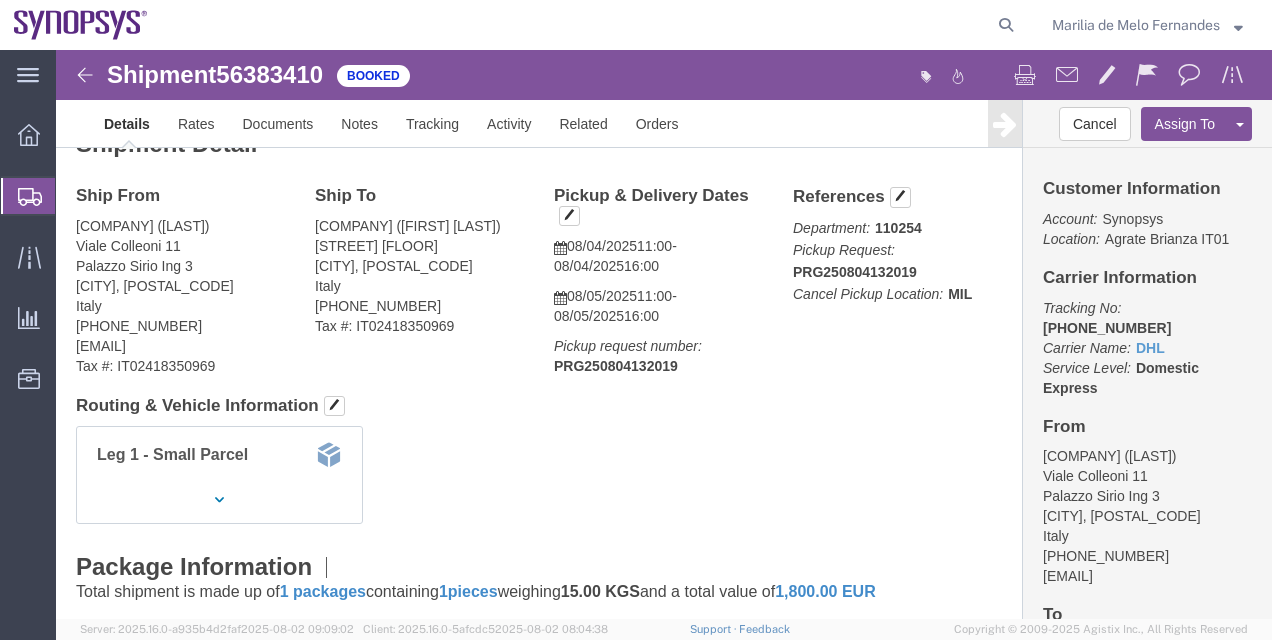 scroll, scrollTop: 40, scrollLeft: 0, axis: vertical 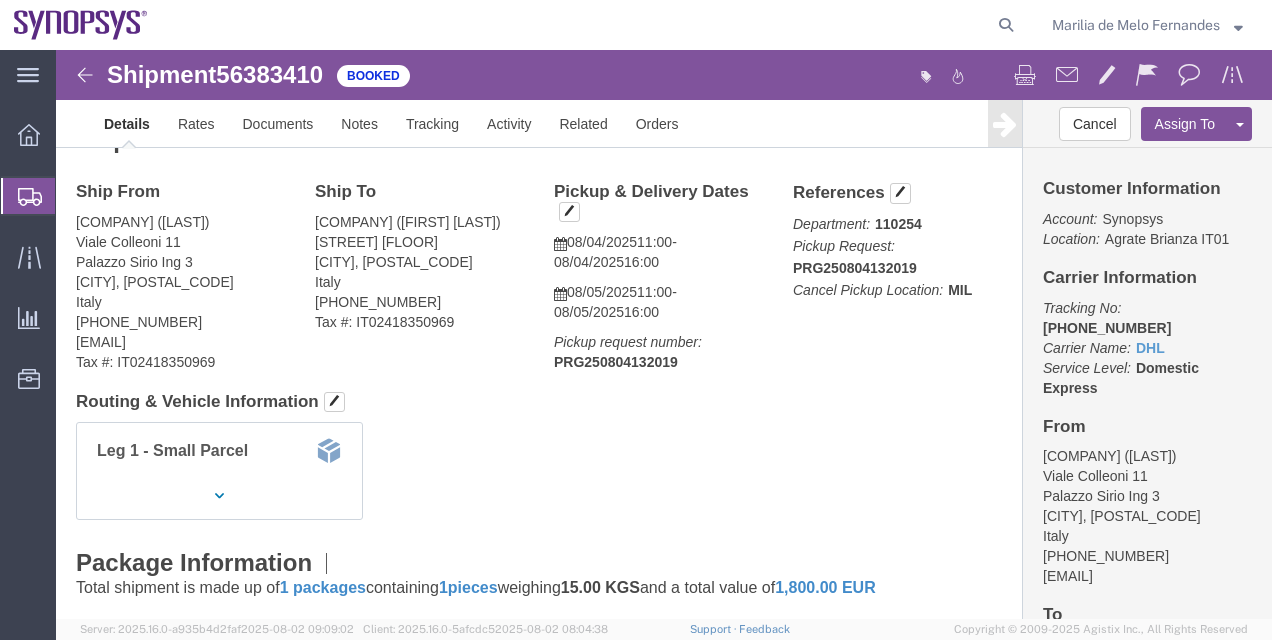 click on "Shipment Manager" 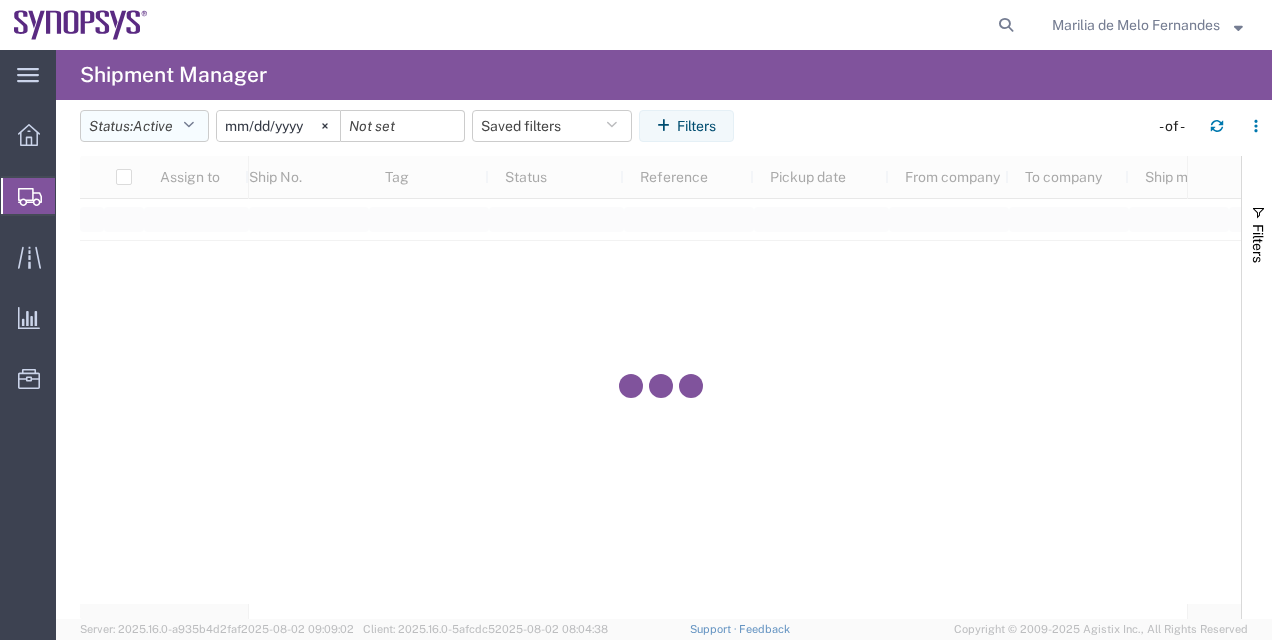 click on "Status:  Active" 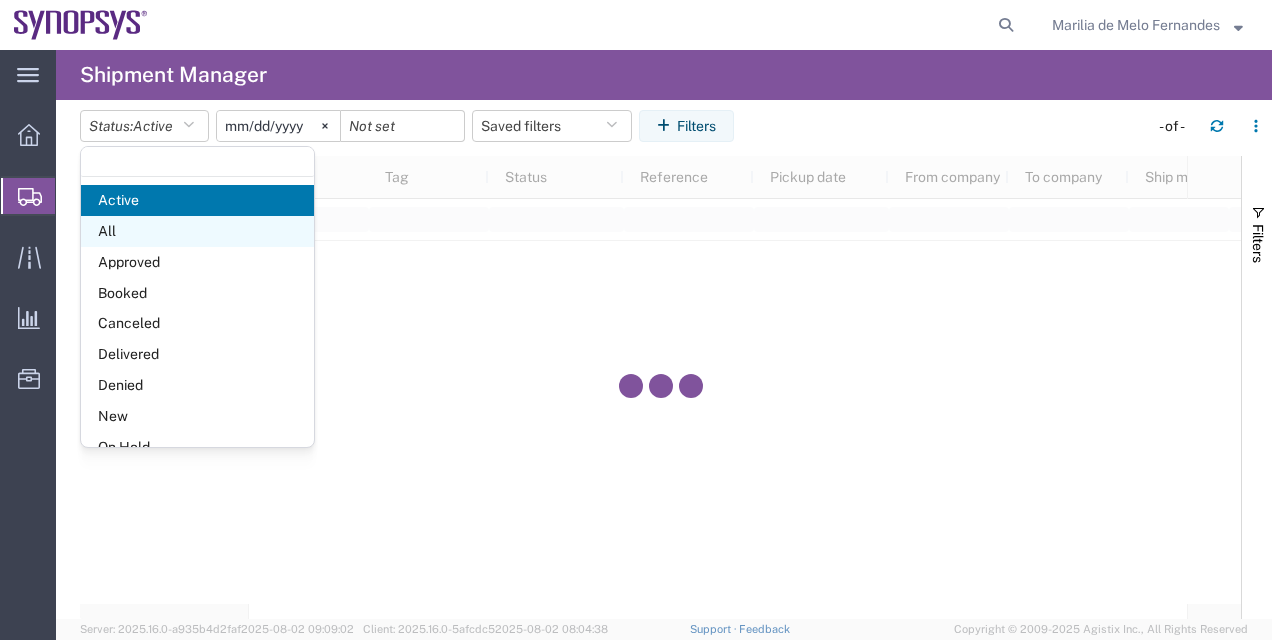 click on "All" 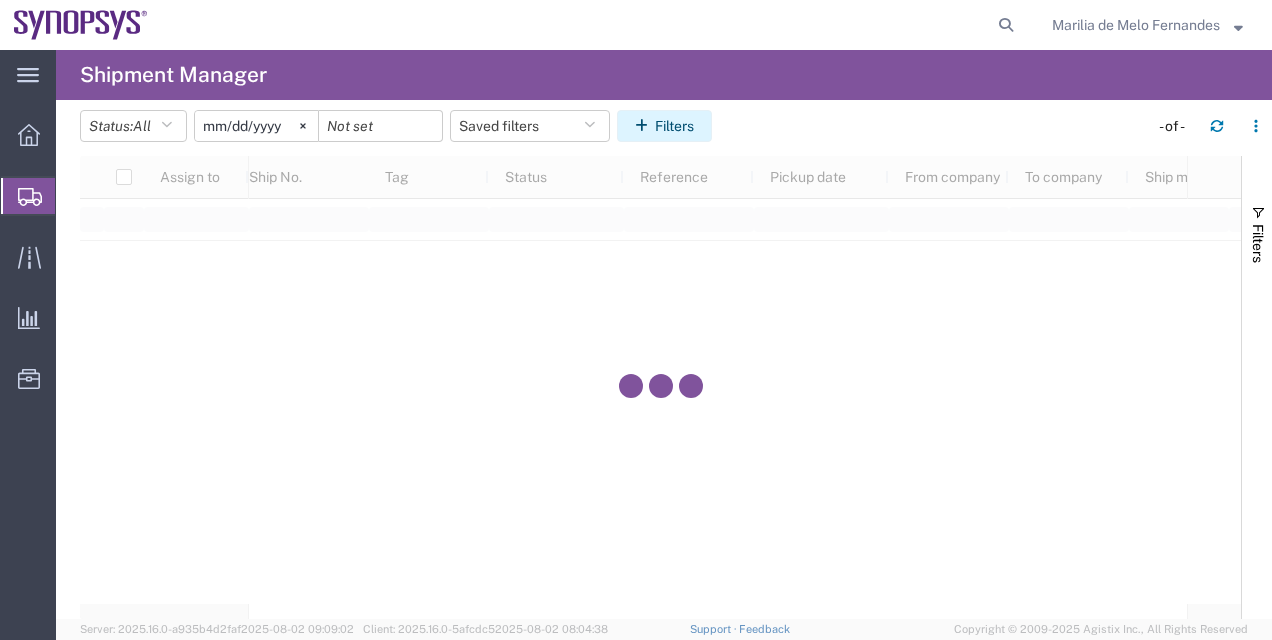 click on "Filters" 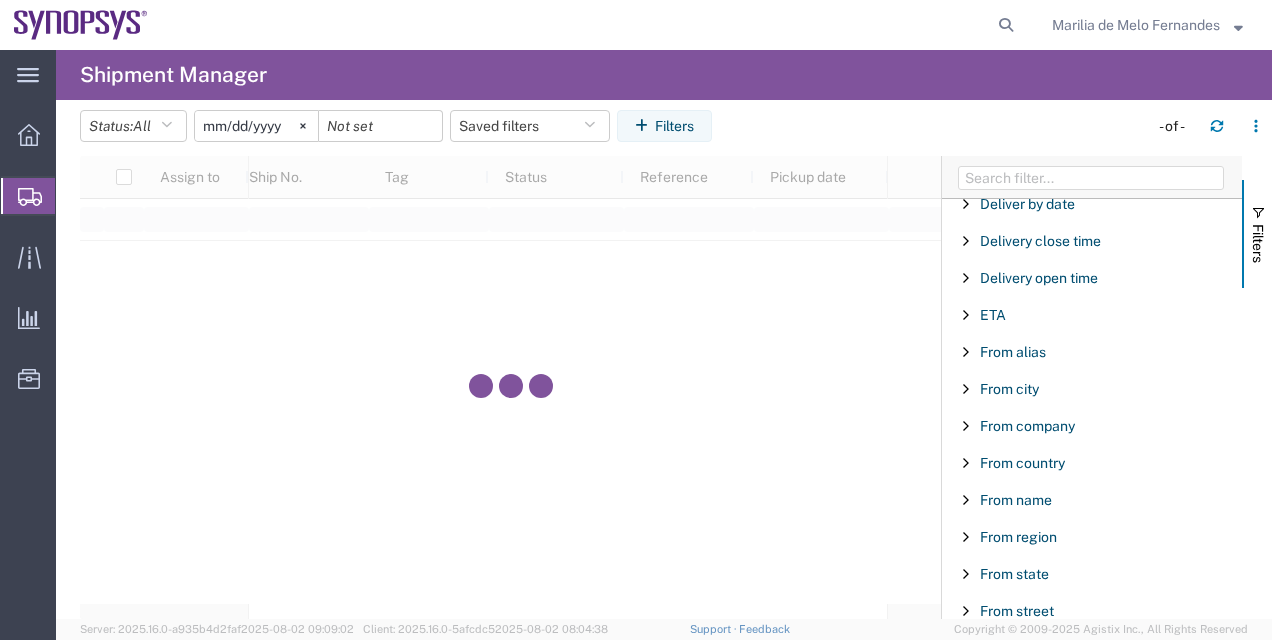 scroll, scrollTop: 561, scrollLeft: 0, axis: vertical 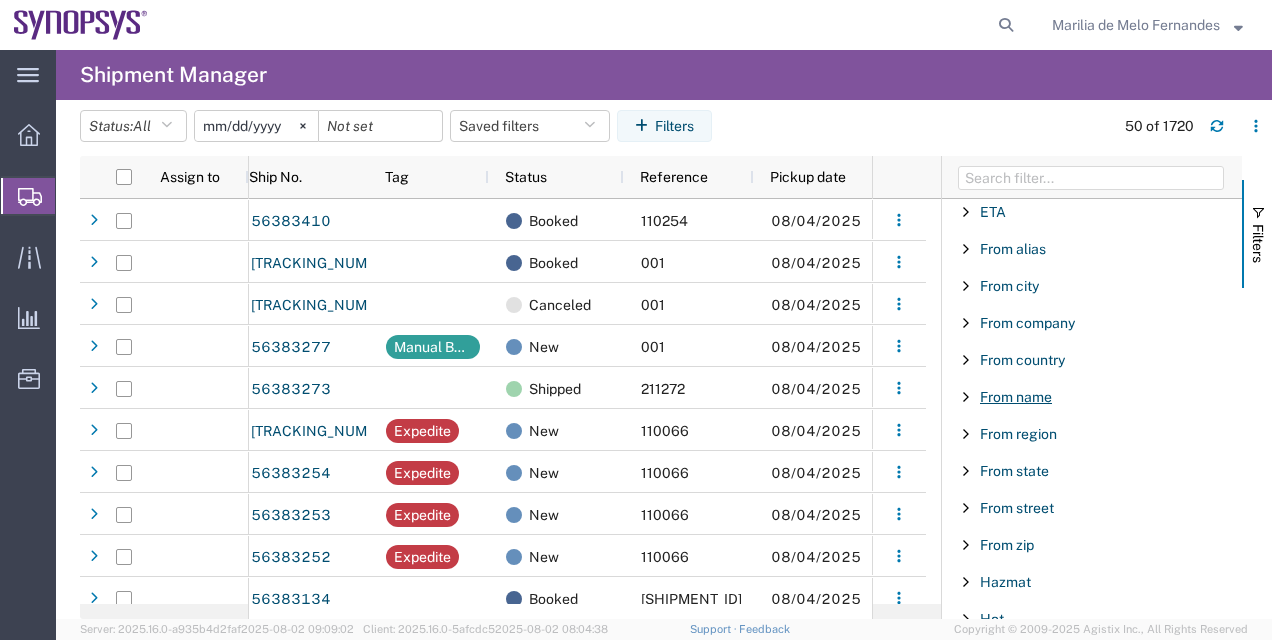 click on "From name" at bounding box center (1016, 397) 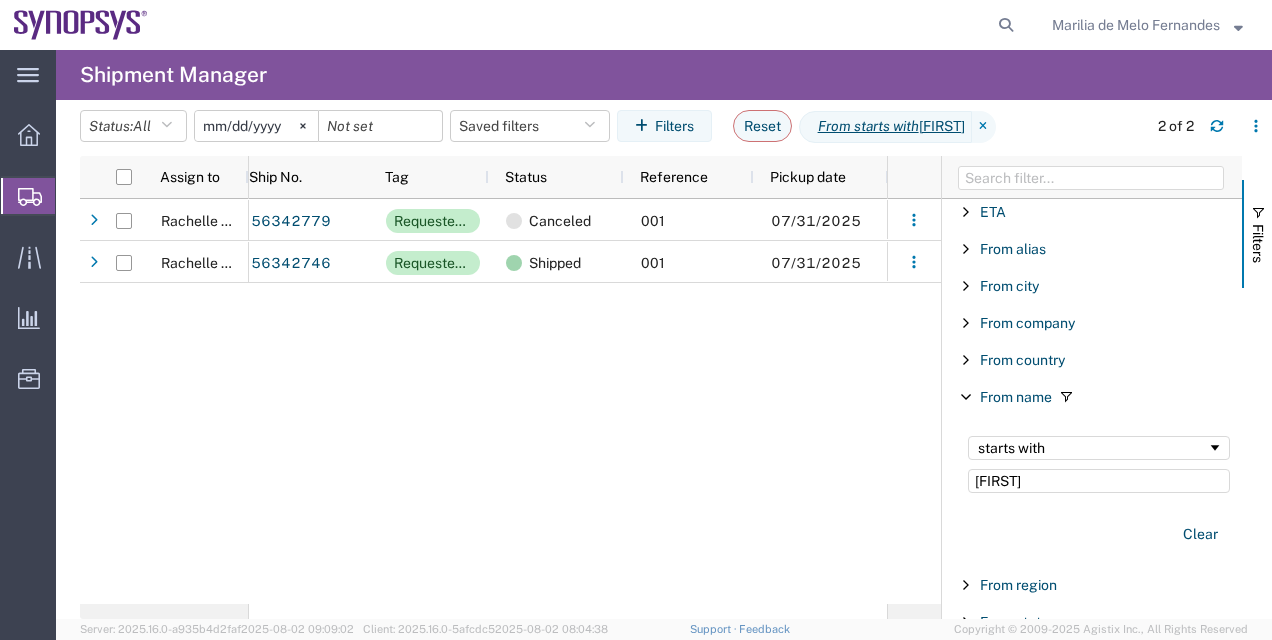 type on "[FIRST]" 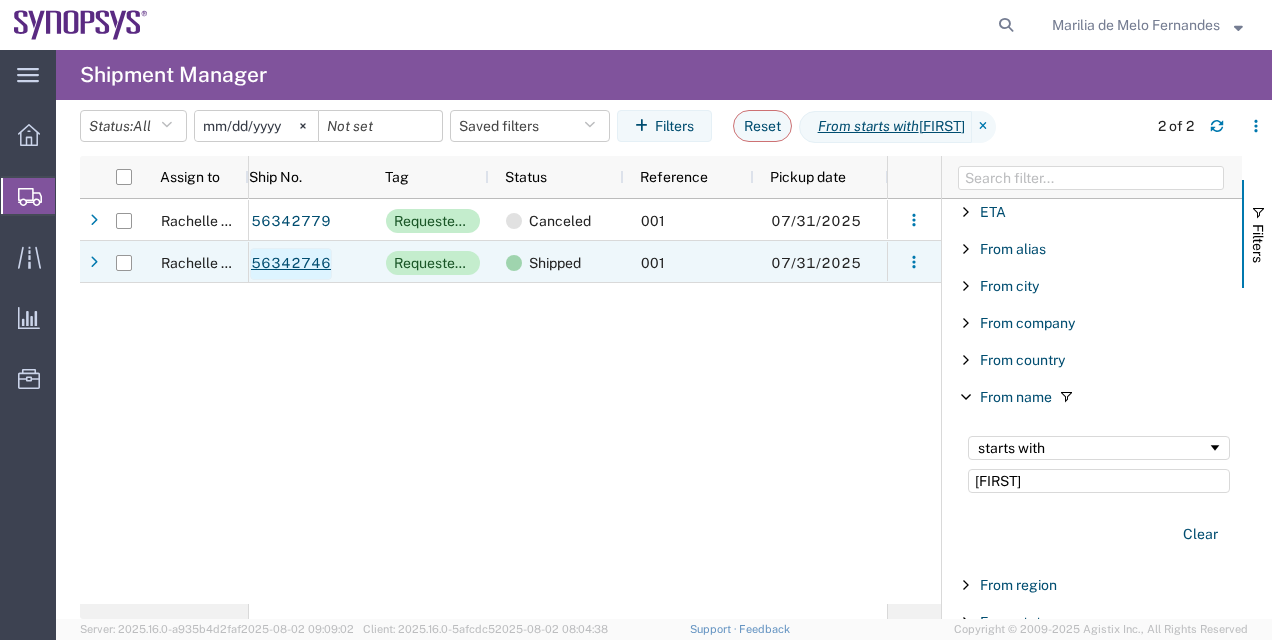 click on "56342746" 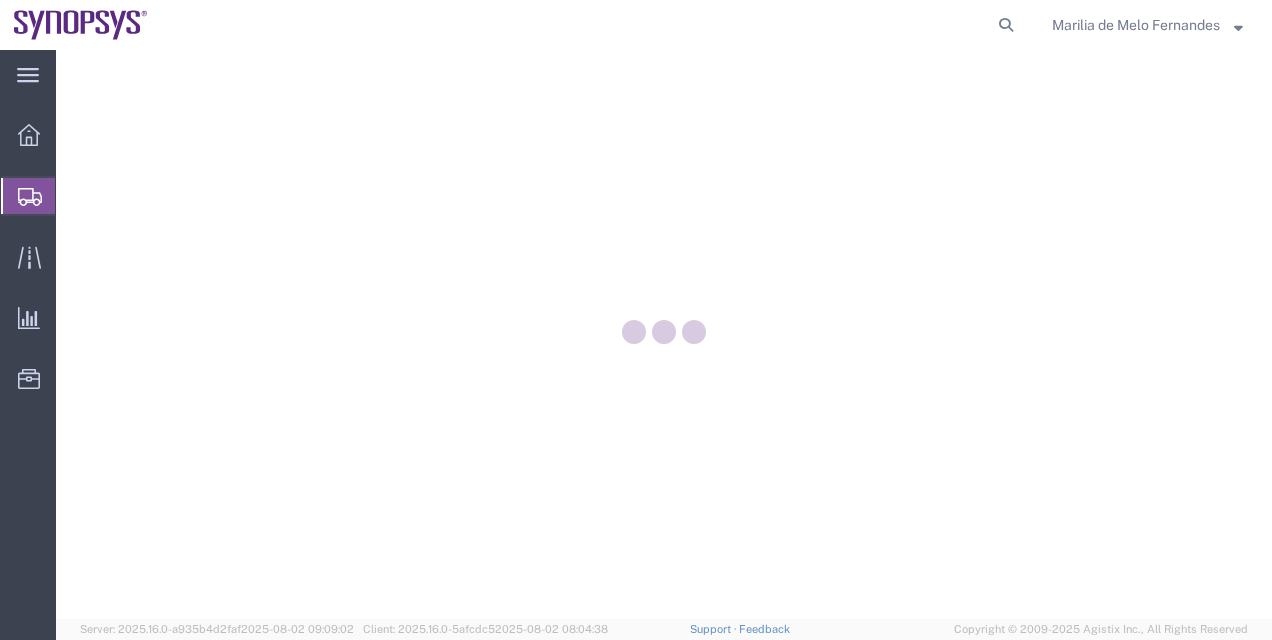 scroll, scrollTop: 0, scrollLeft: 0, axis: both 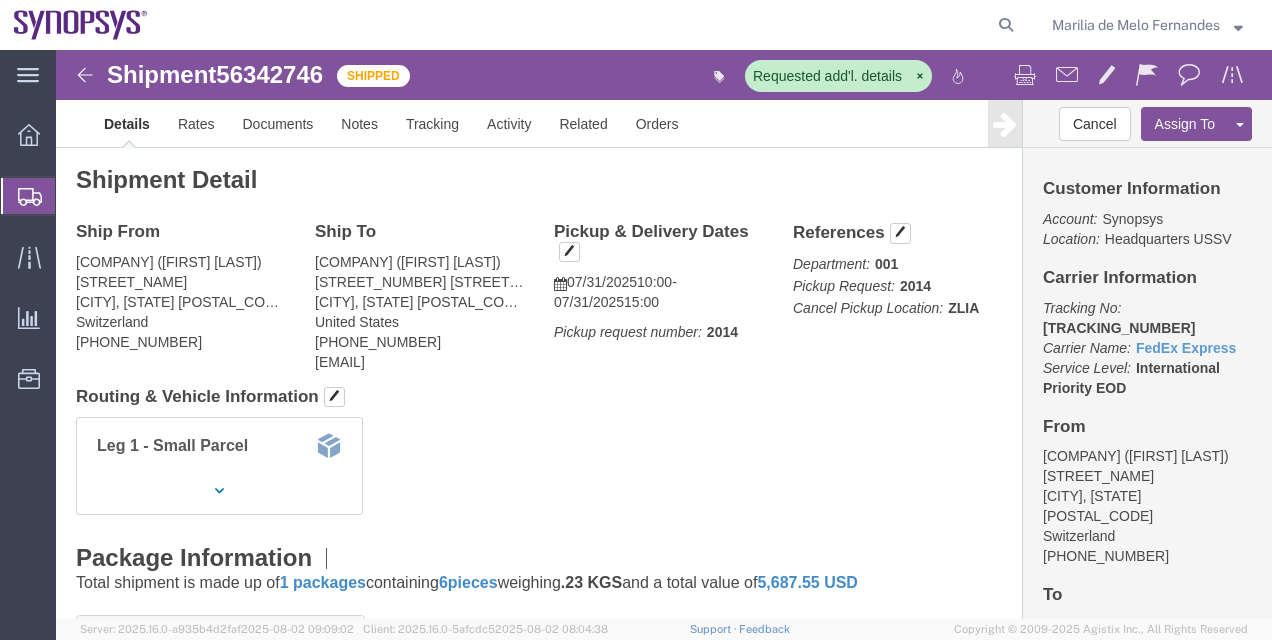 click on "Leg 1 - Small Parcel" 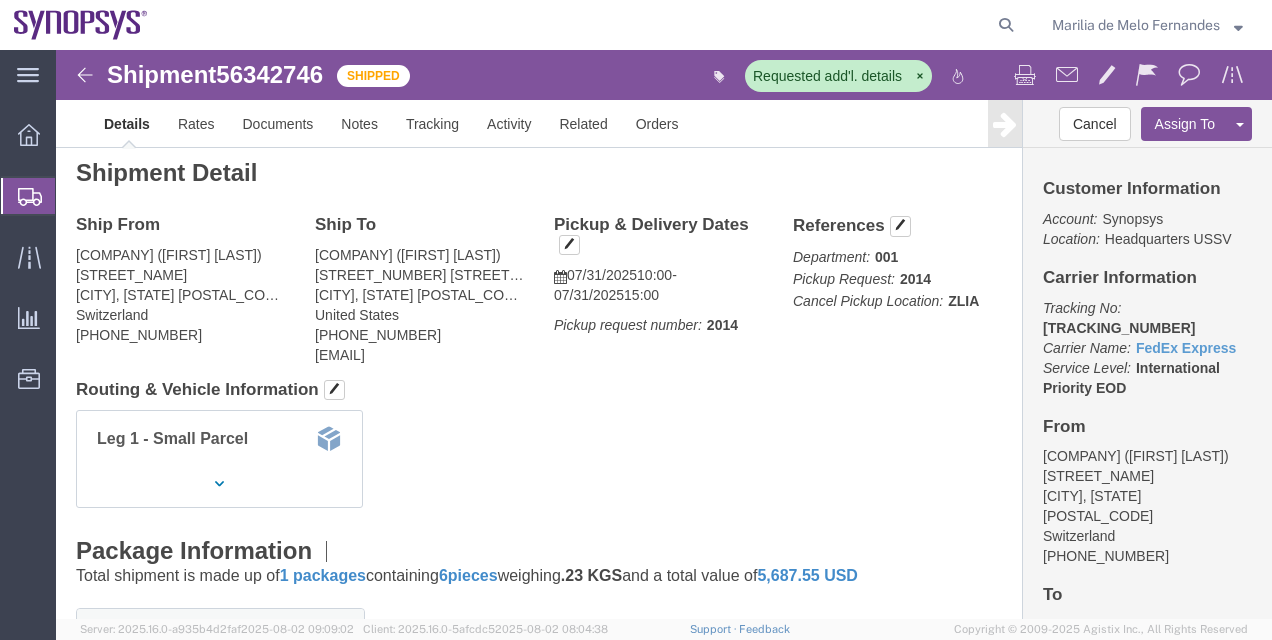 scroll, scrollTop: 0, scrollLeft: 0, axis: both 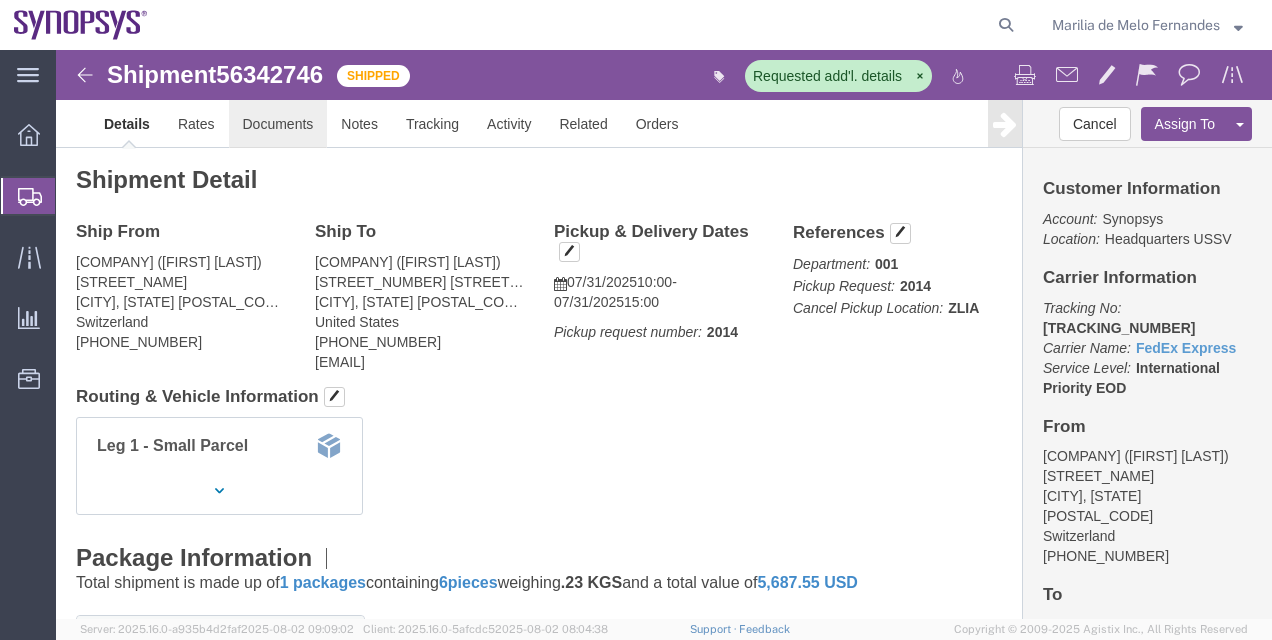 click on "Documents" 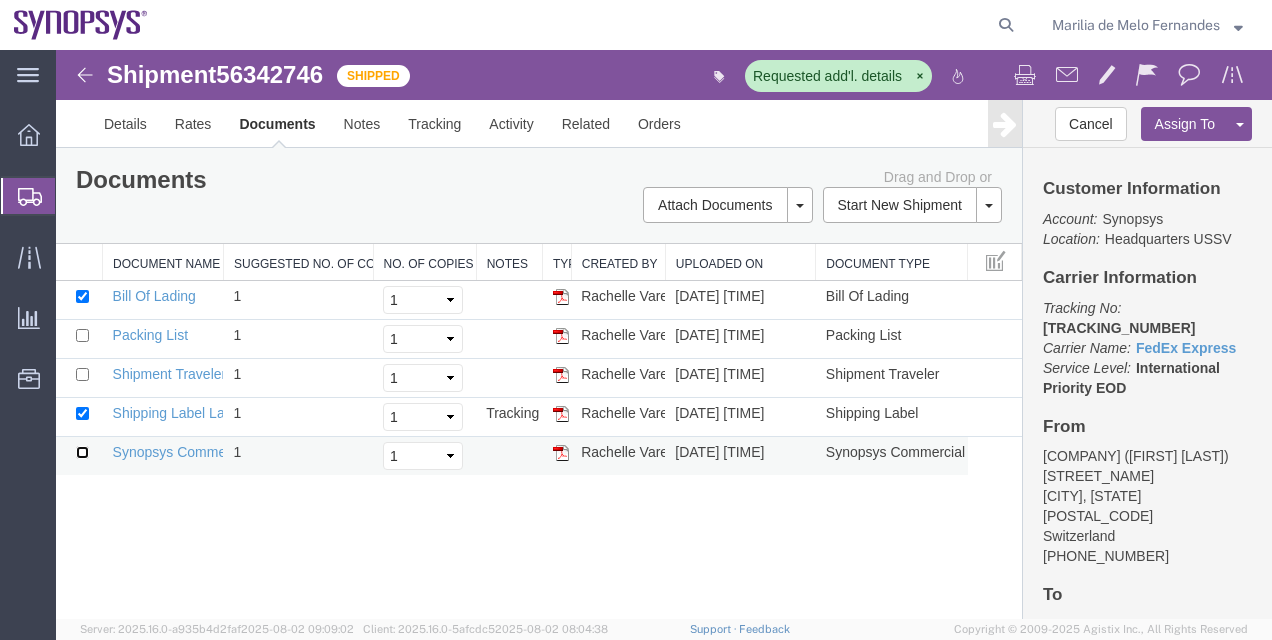 click at bounding box center [82, 452] 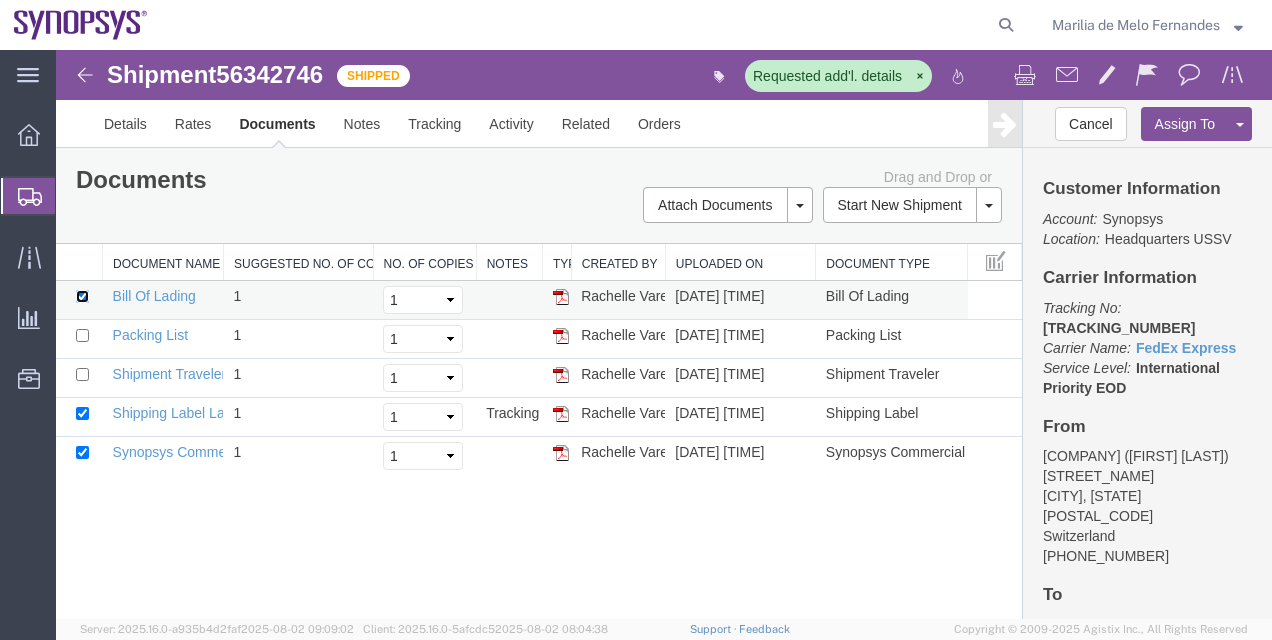 click at bounding box center (82, 296) 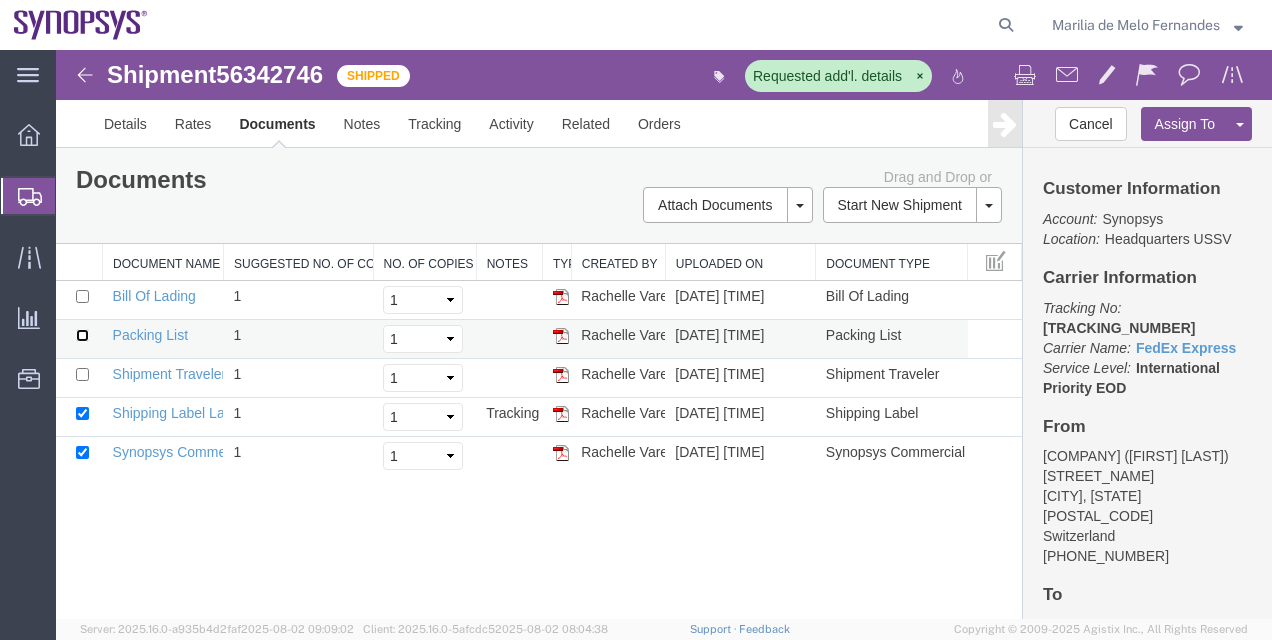 click at bounding box center (82, 335) 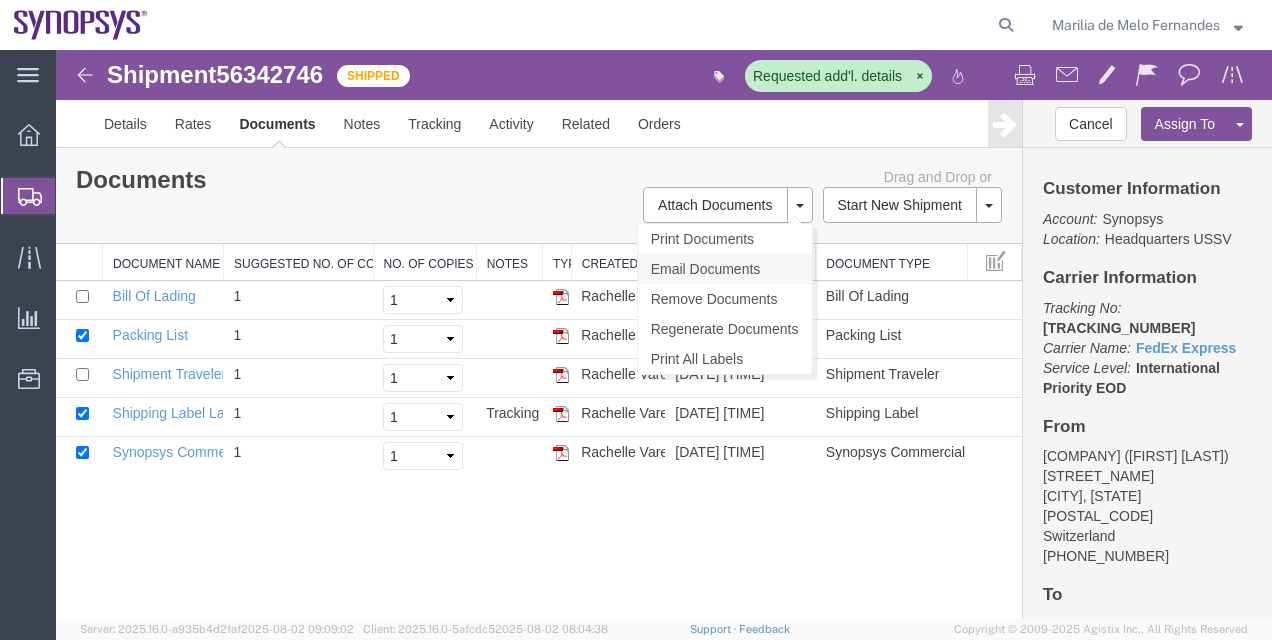 click on "Email Documents" at bounding box center [725, 269] 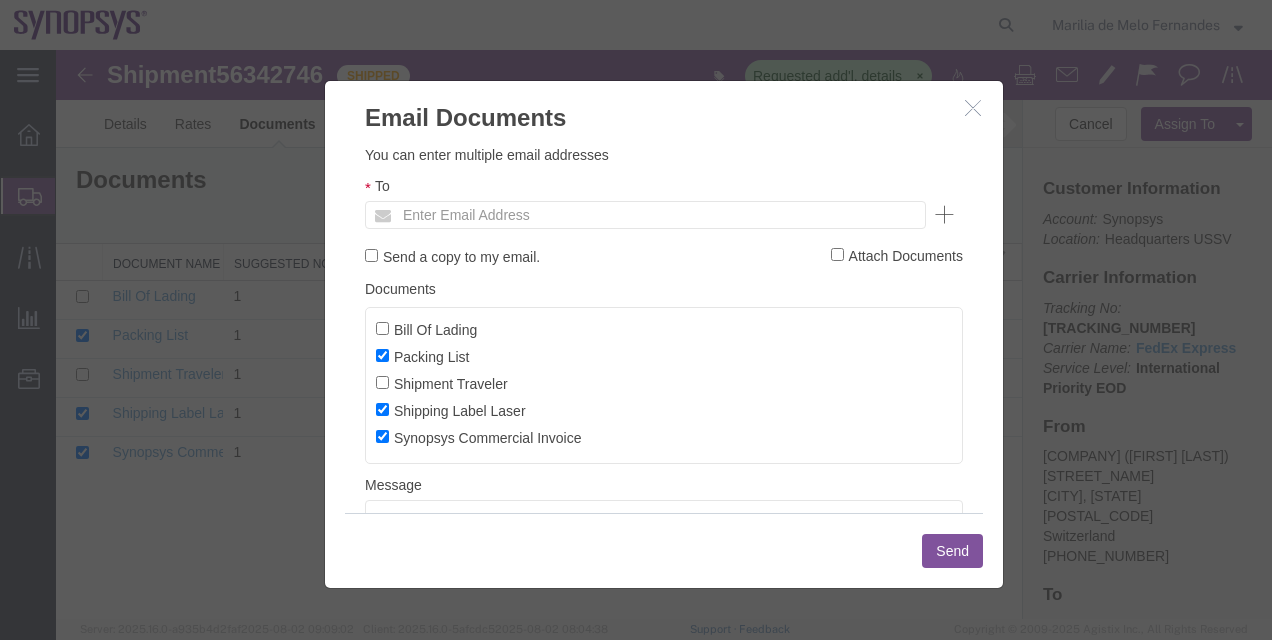 click on "You can enter multiple email addresses To              Enter Email Address             Send a copy to my email.
Attach Documents
Documents Bill Of Lading Packing List Shipment Traveler Shipping Label Laser [COMPANY] Commercial Invoice Message" at bounding box center [664, 356] 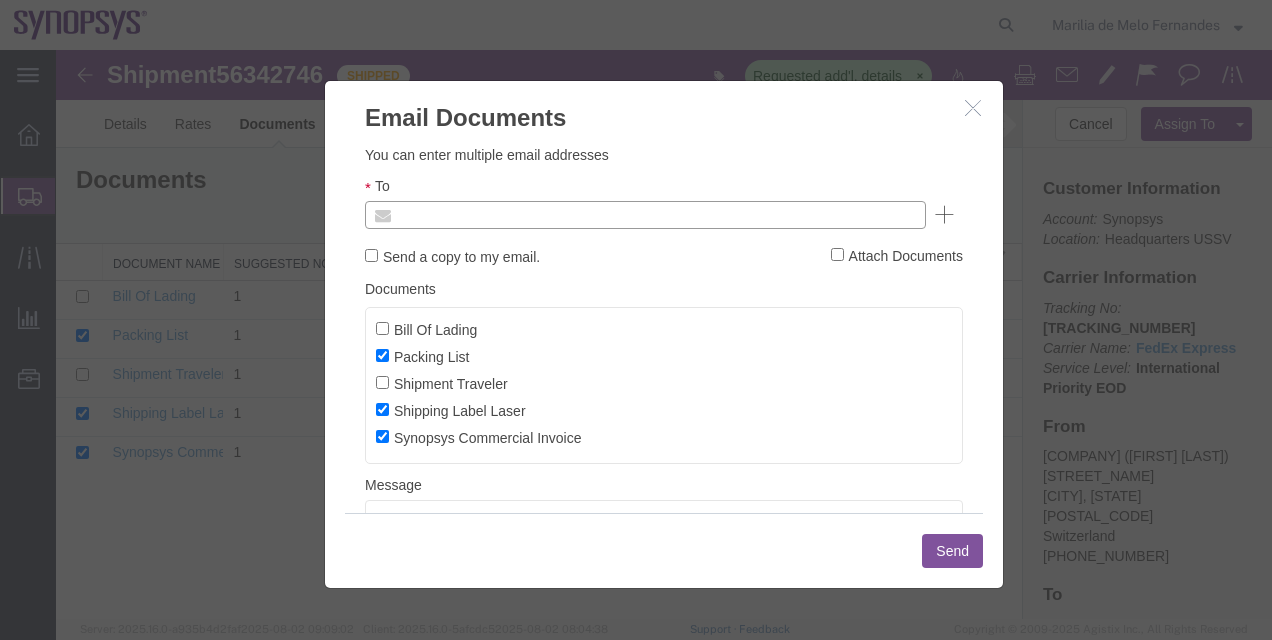 click at bounding box center [510, 215] 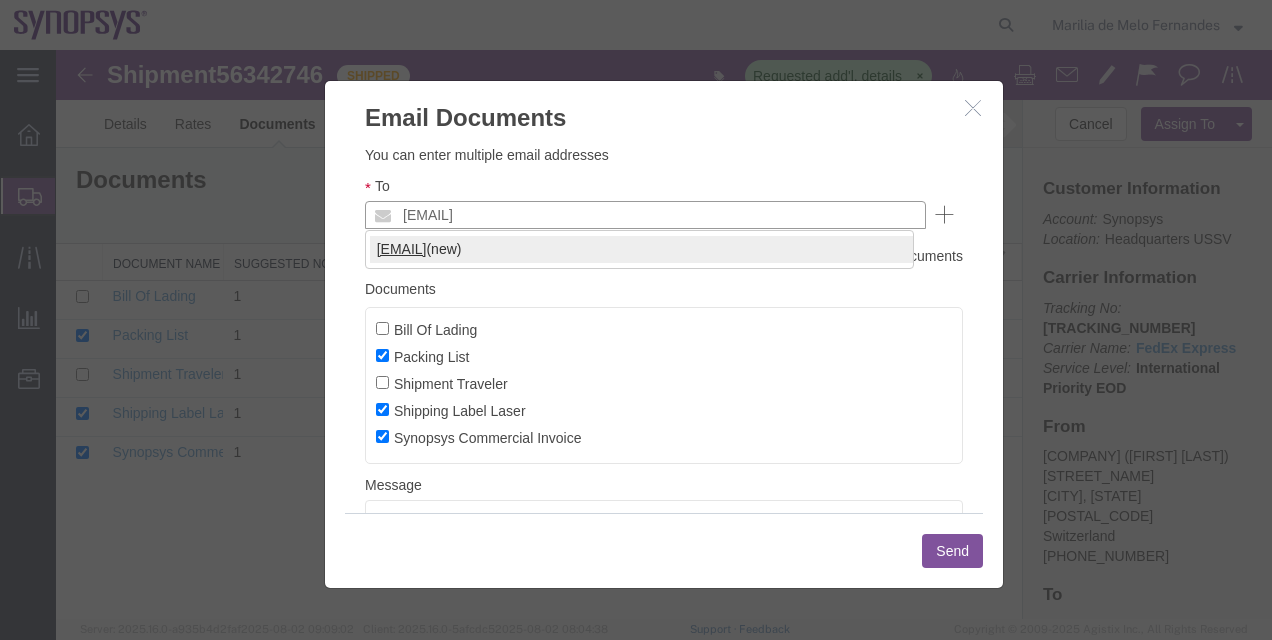 type on "[EMAIL]" 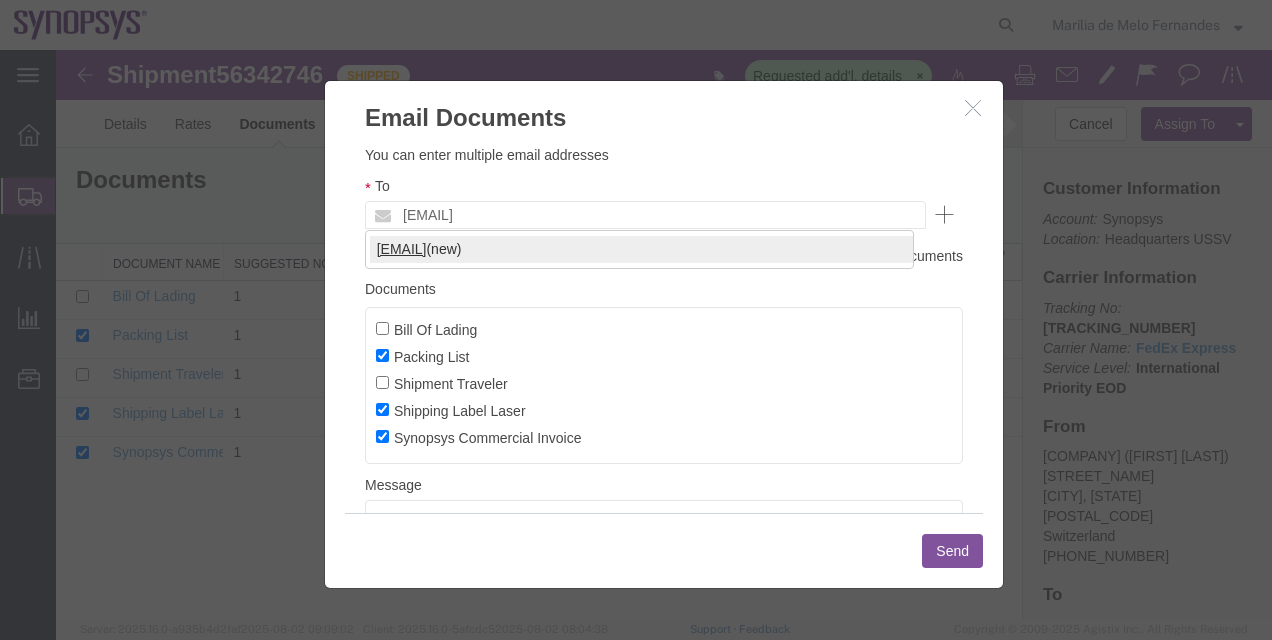 type 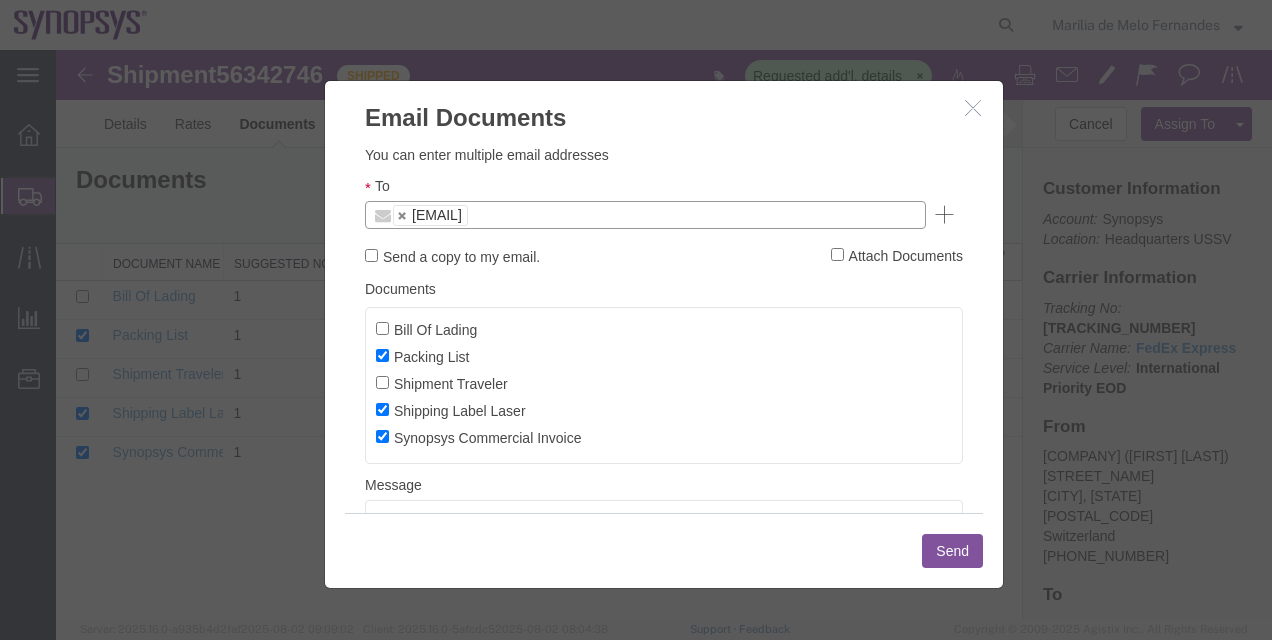 click on "Send" at bounding box center [952, 551] 